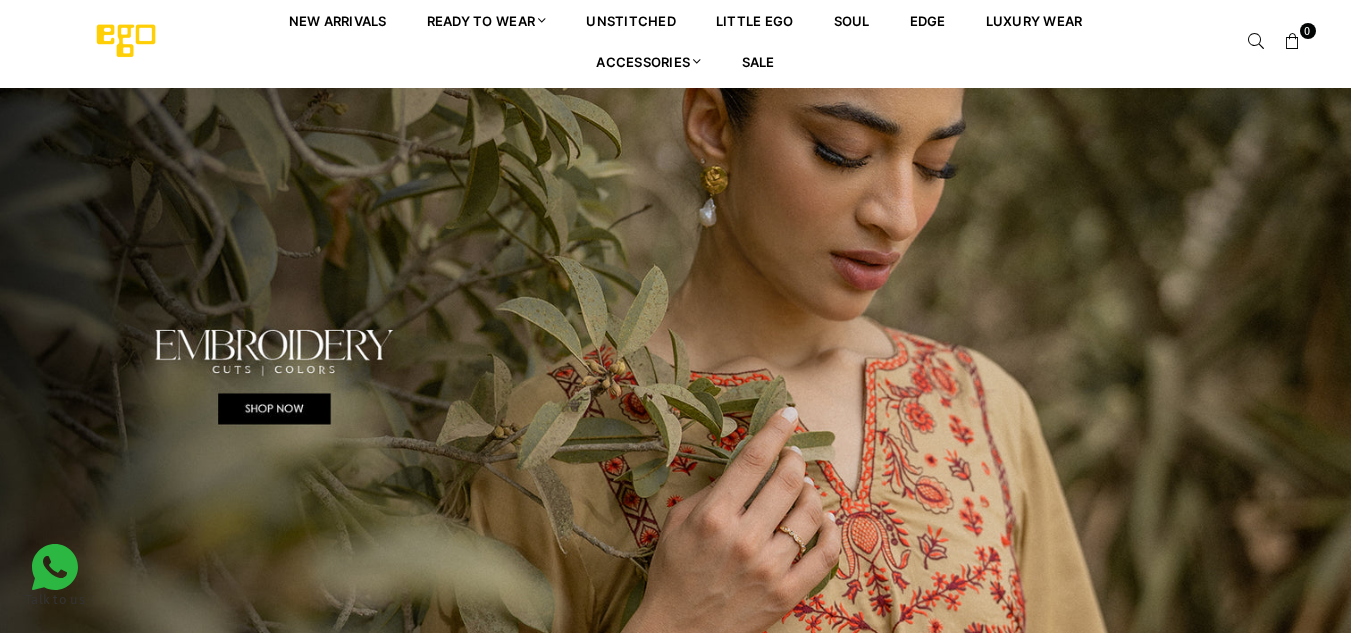 scroll, scrollTop: 0, scrollLeft: 0, axis: both 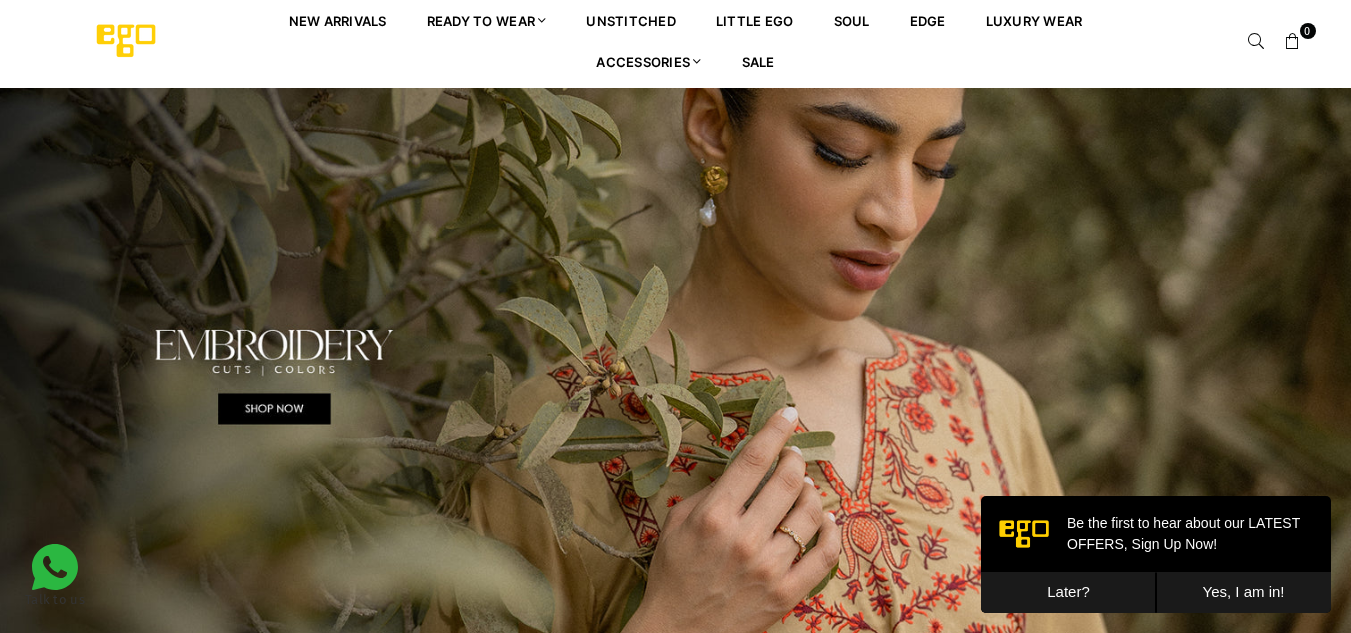 click at bounding box center [1257, 42] 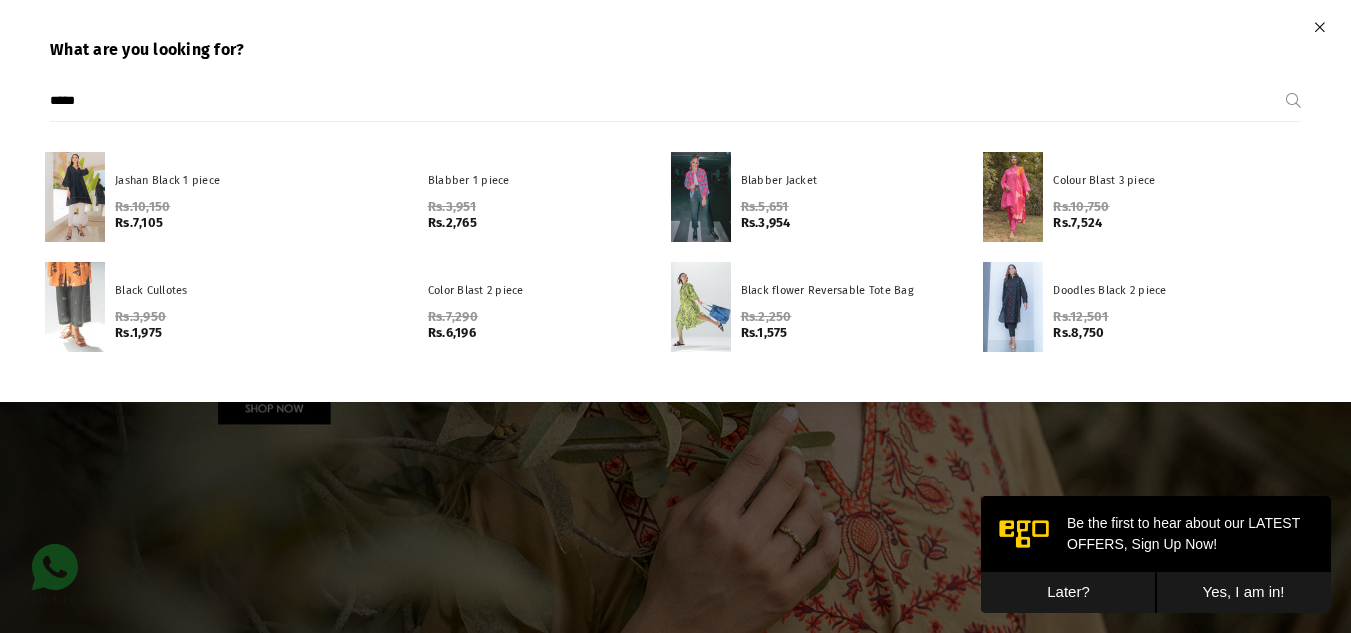 type on "*****" 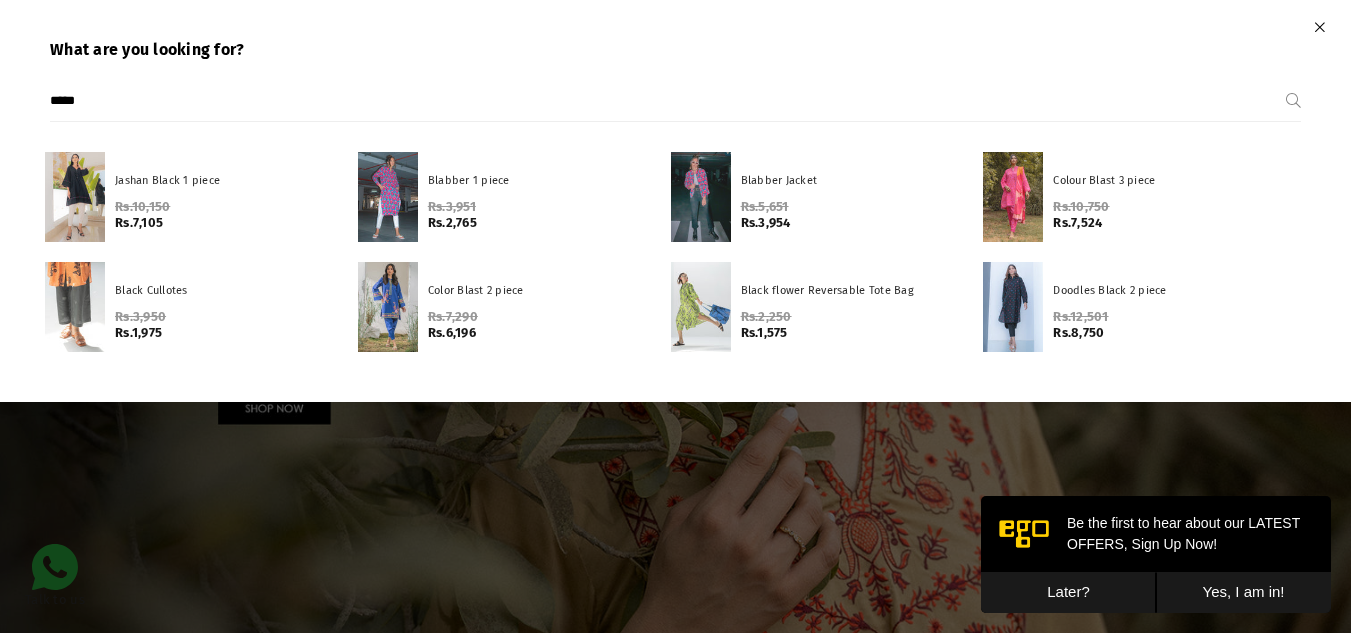 click on "Submit" at bounding box center (1293, 101) 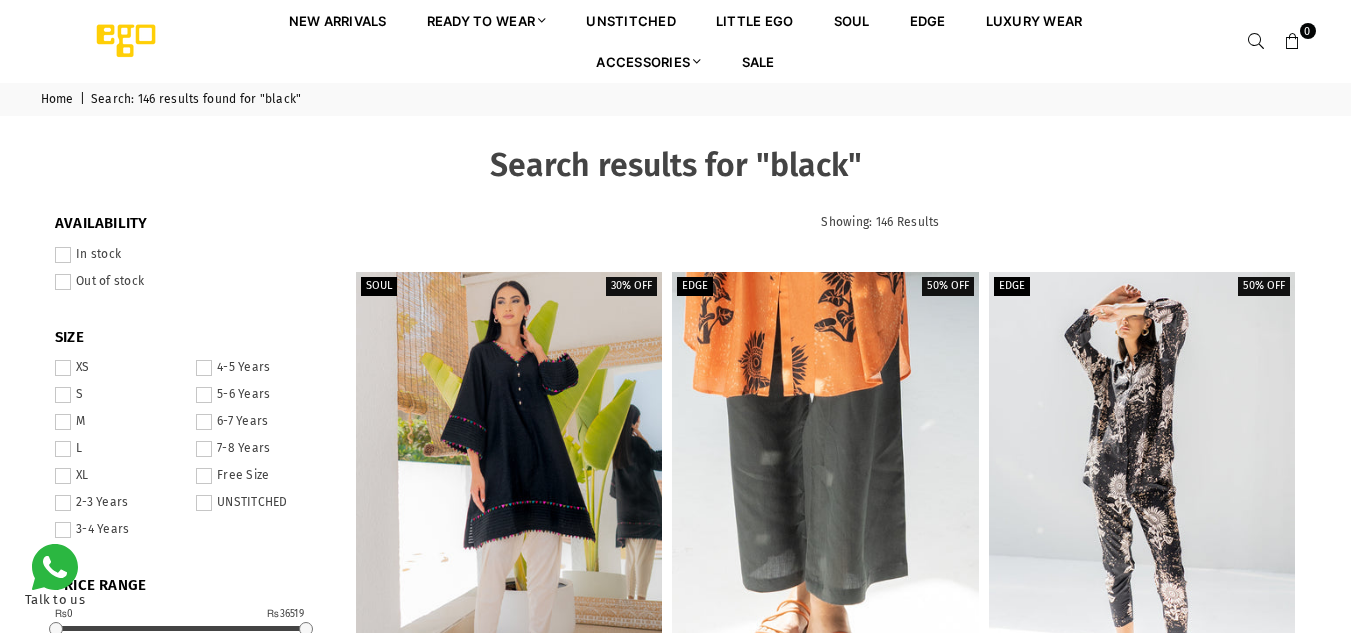 scroll, scrollTop: 0, scrollLeft: 0, axis: both 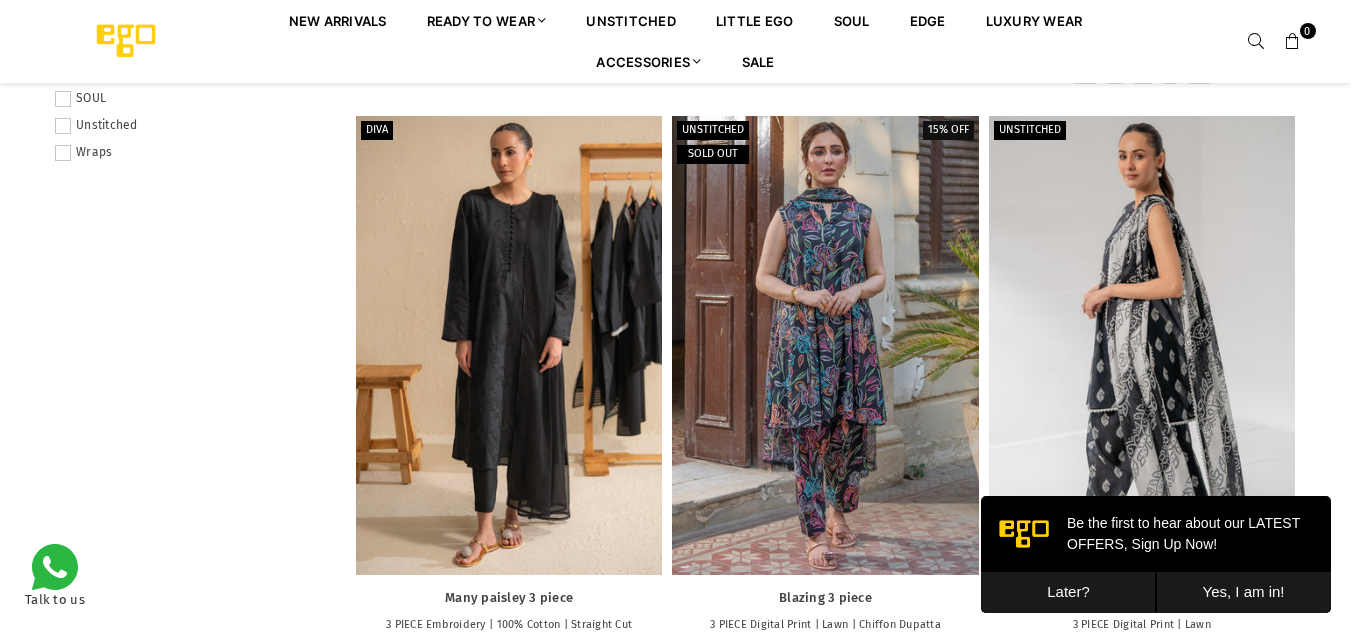 drag, startPoint x: 1359, startPoint y: 77, endPoint x: 1365, endPoint y: 234, distance: 157.11461 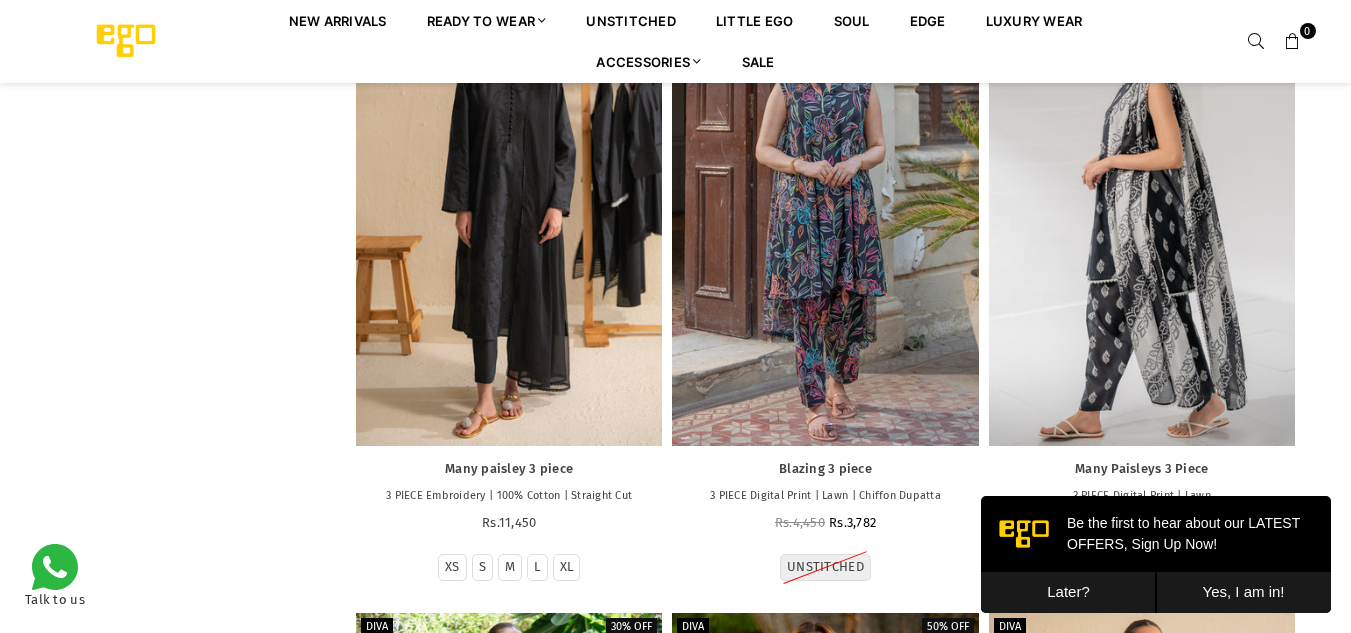 click on "Later?" at bounding box center [1068, 592] 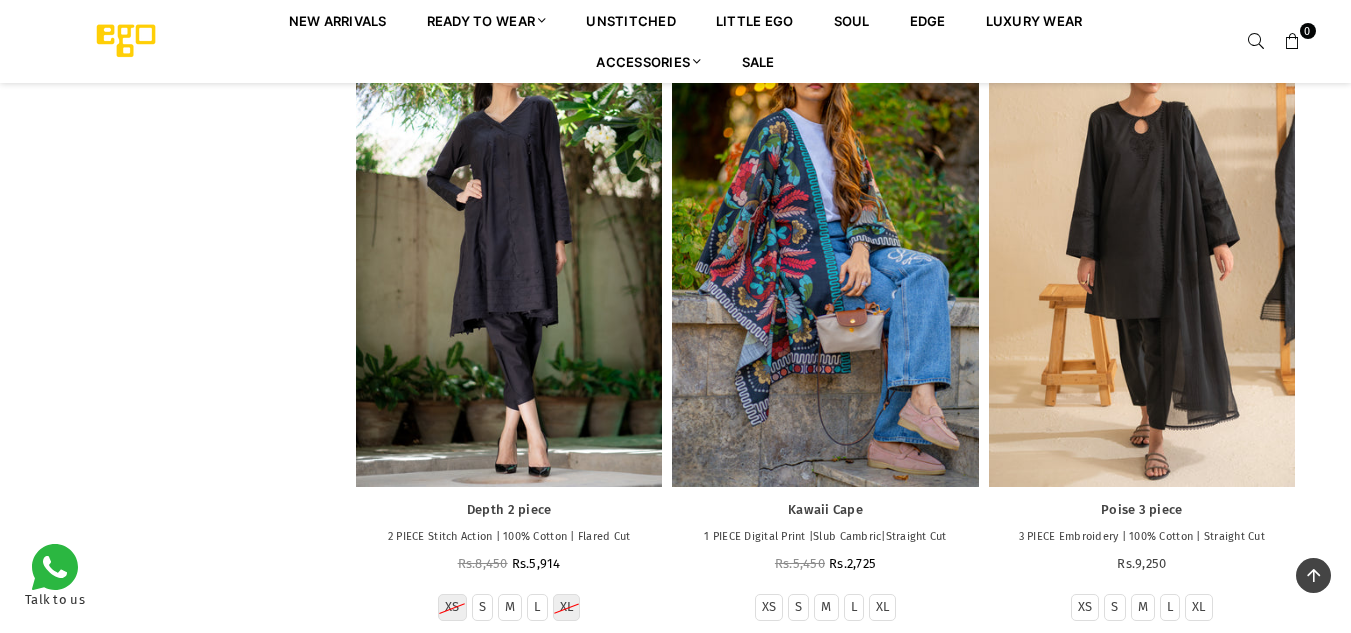 scroll, scrollTop: 2146, scrollLeft: 0, axis: vertical 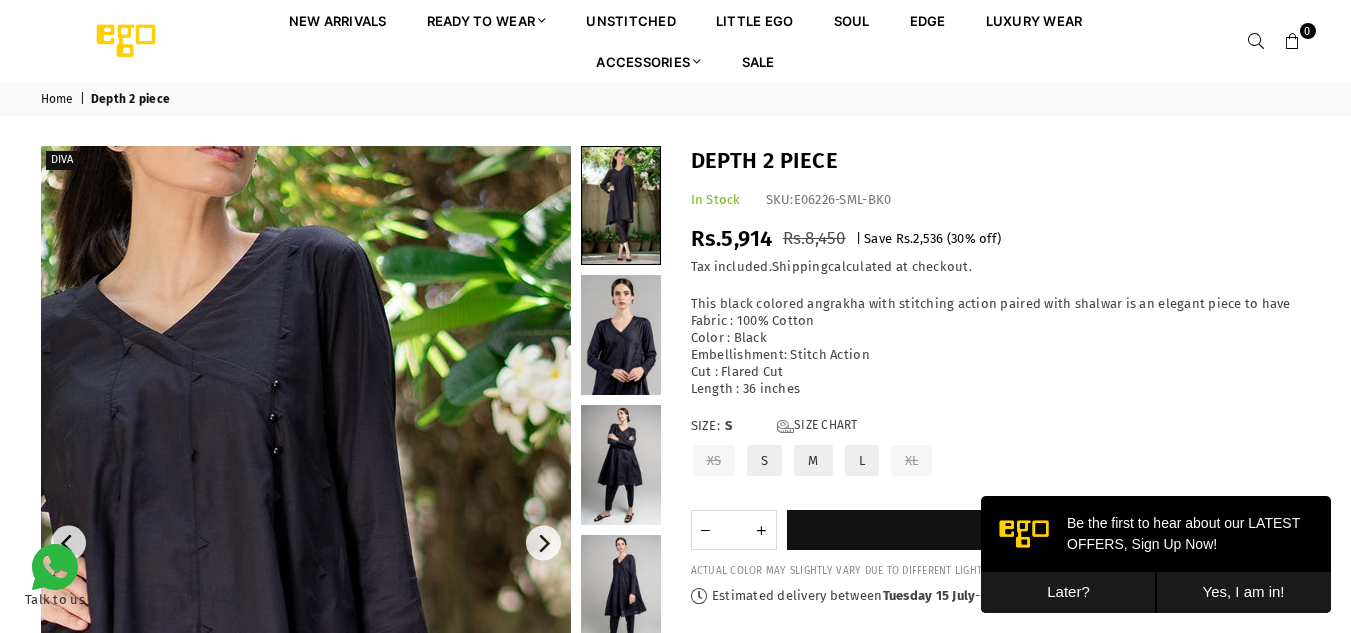 click at bounding box center (196, 861) 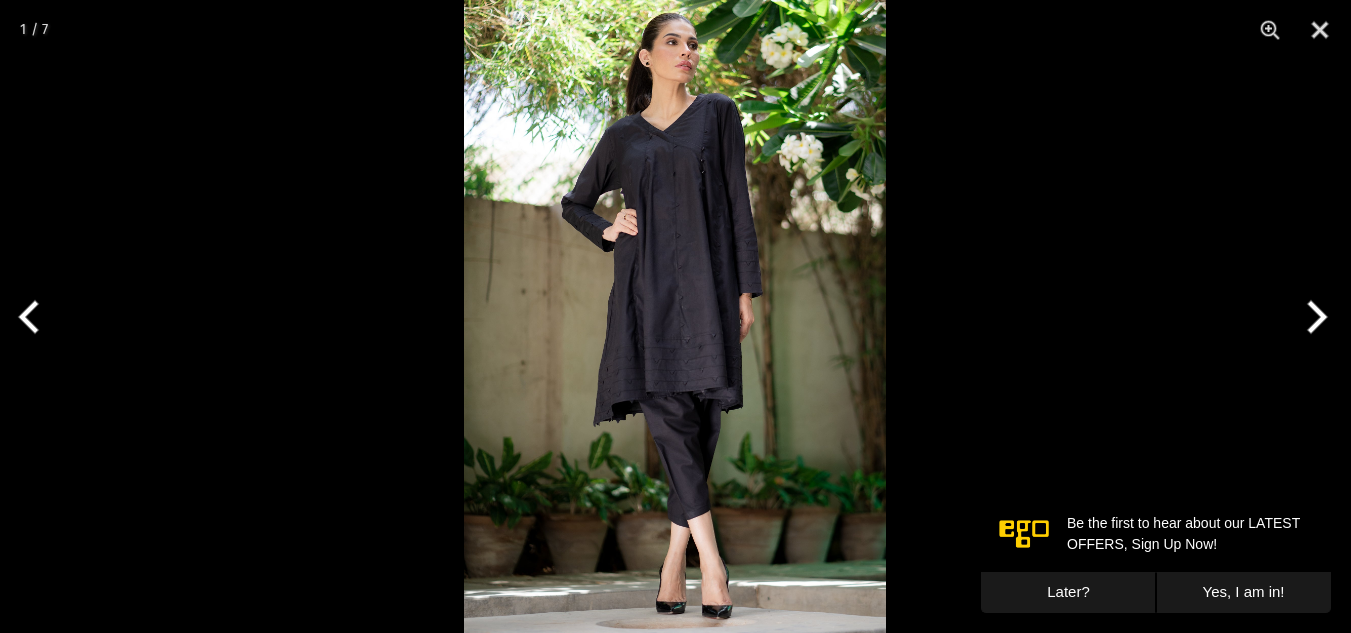click at bounding box center (1313, 317) 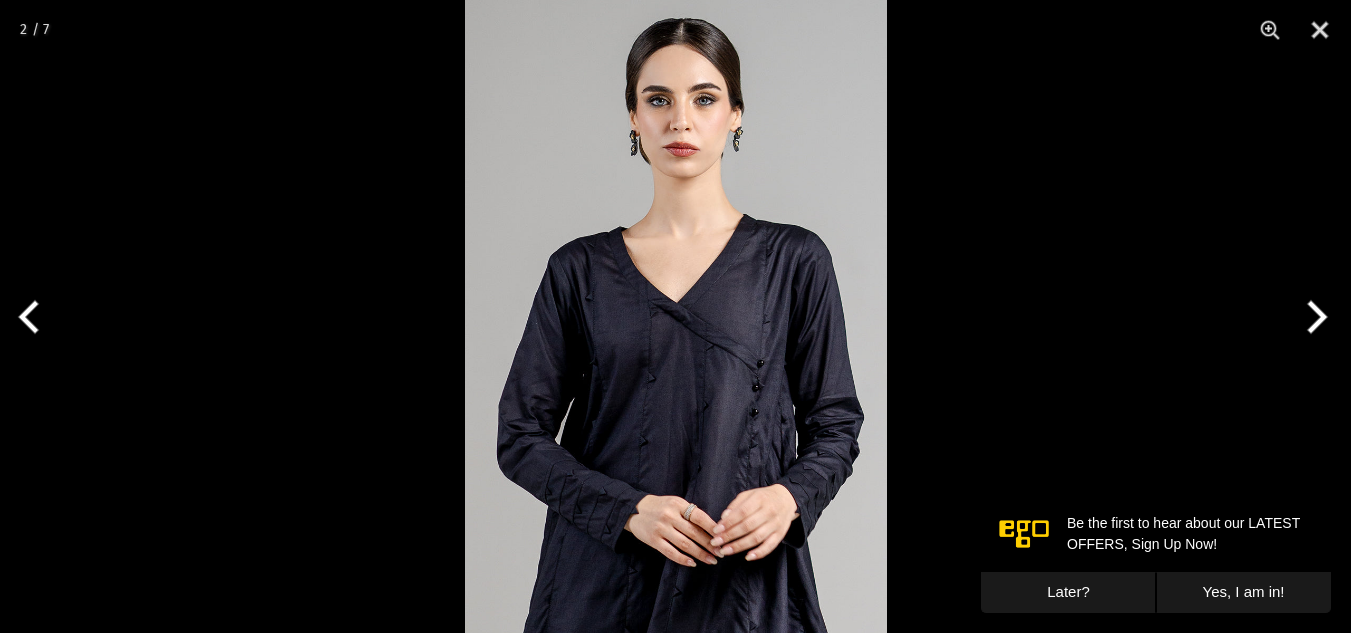 click at bounding box center (1313, 317) 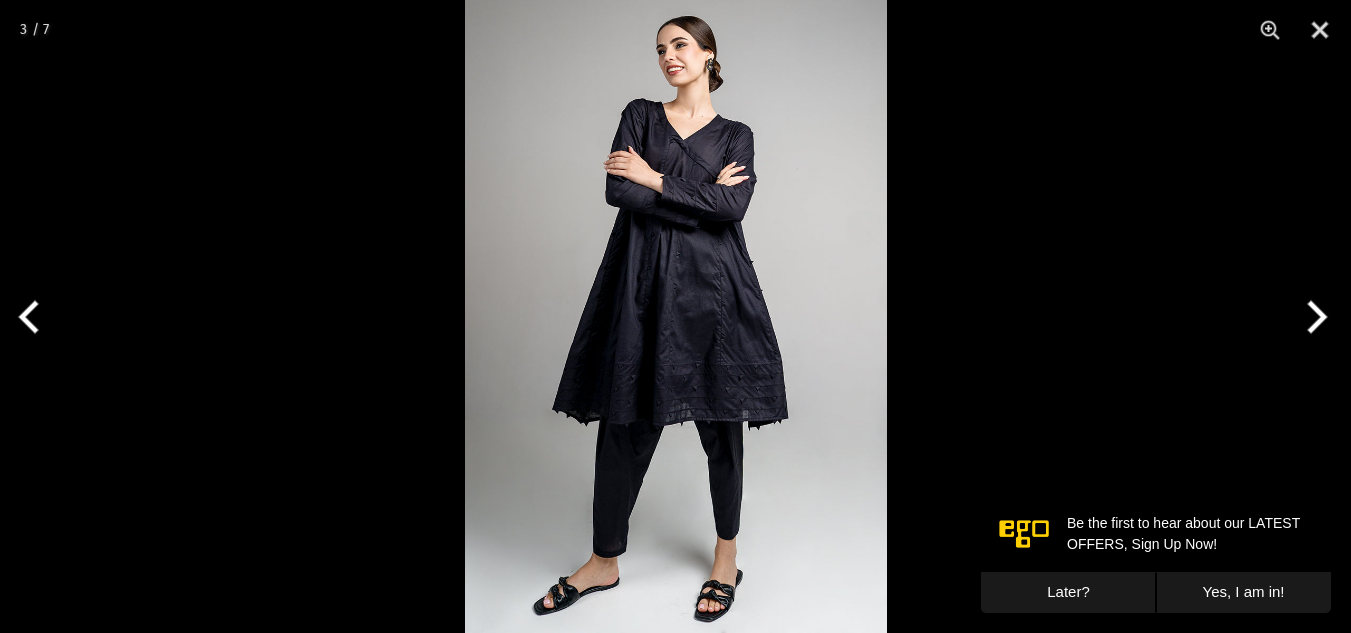 click at bounding box center [1313, 317] 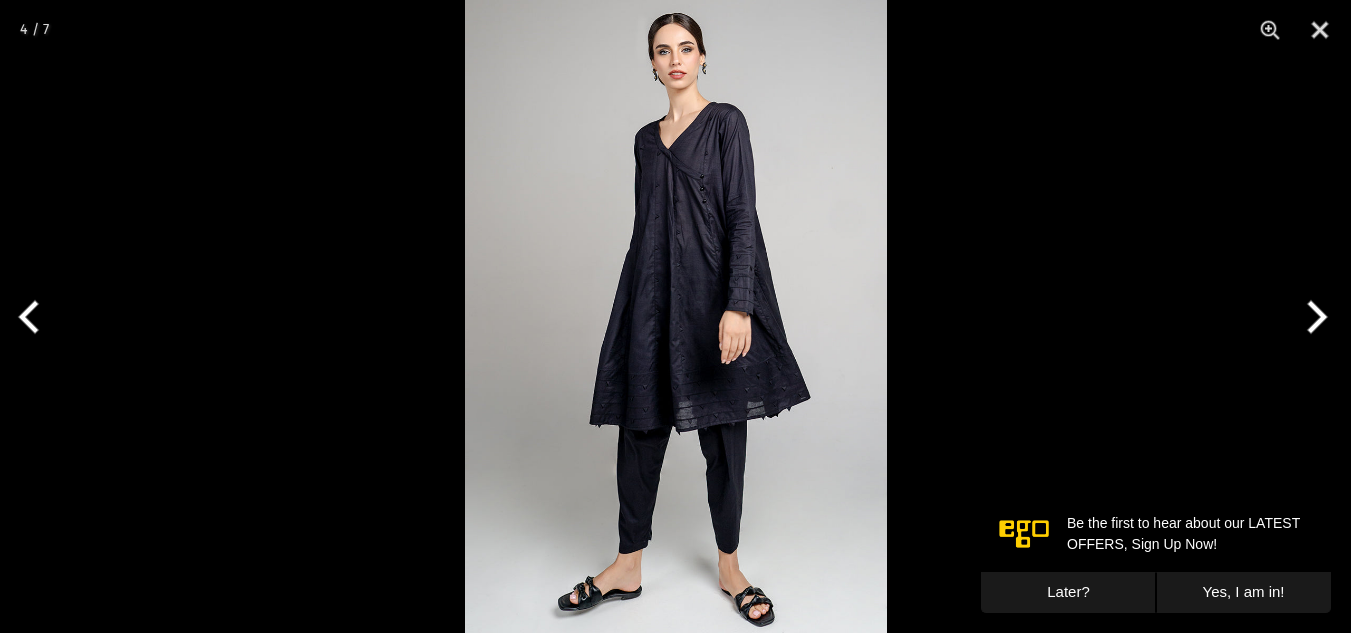 click at bounding box center [1313, 317] 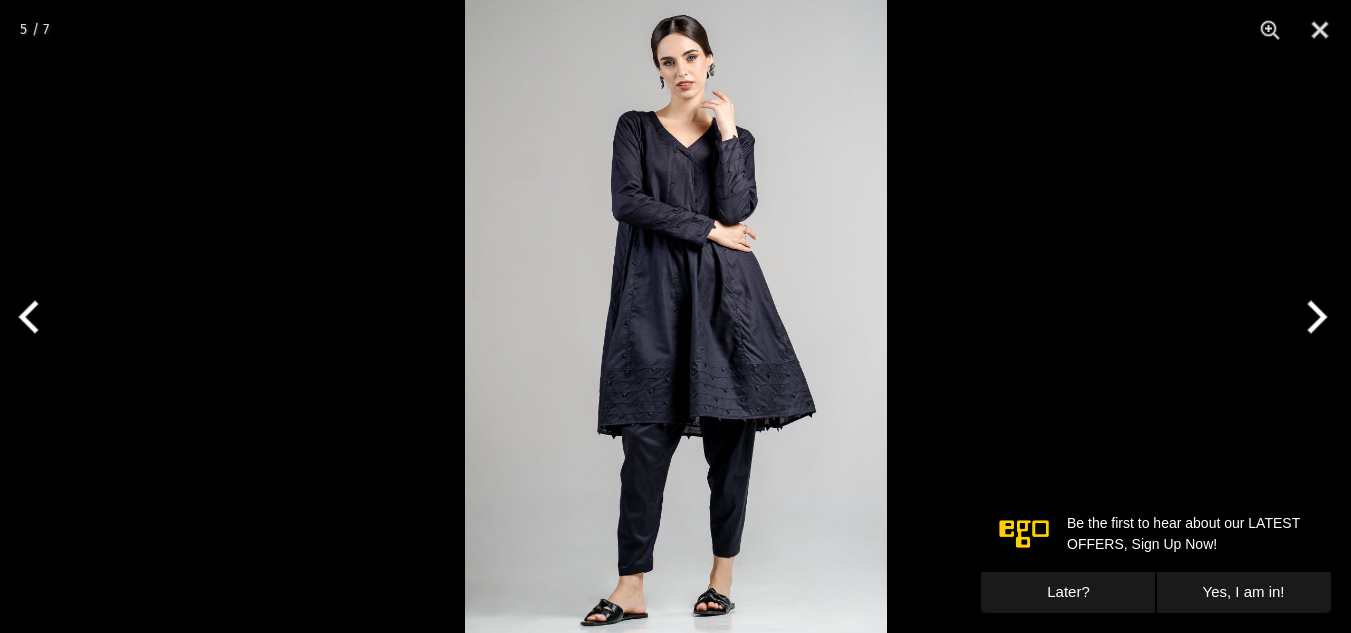 click at bounding box center (1313, 317) 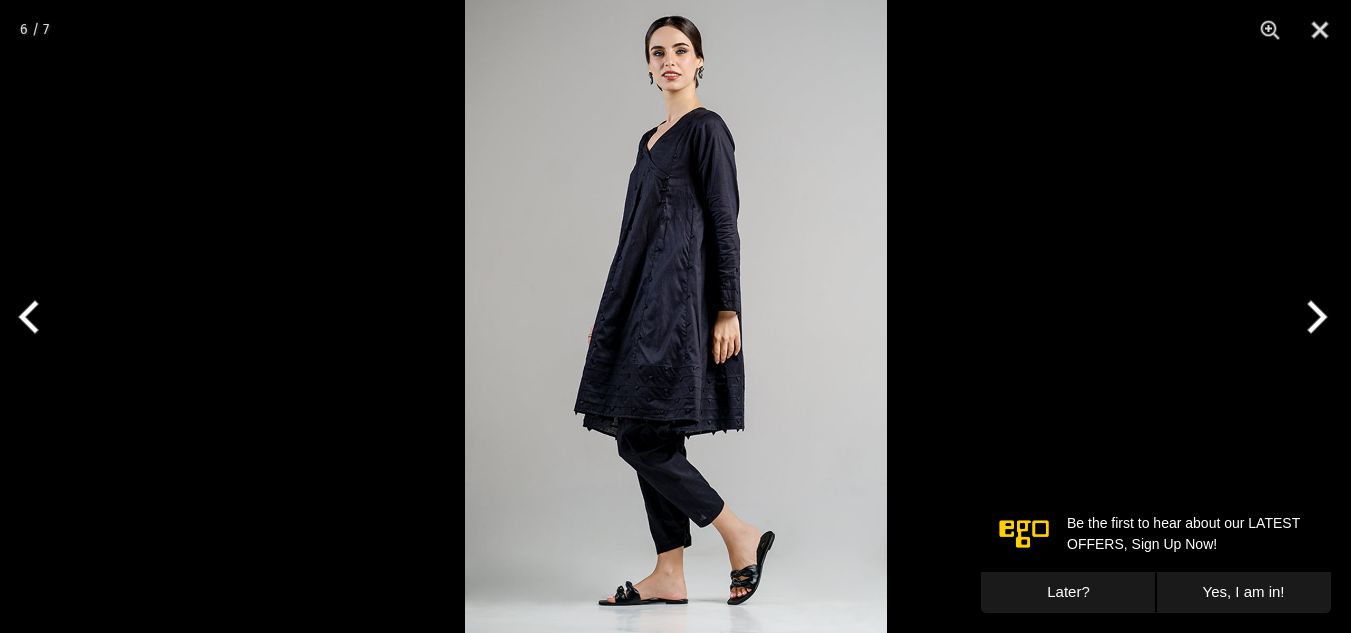 click at bounding box center [1313, 317] 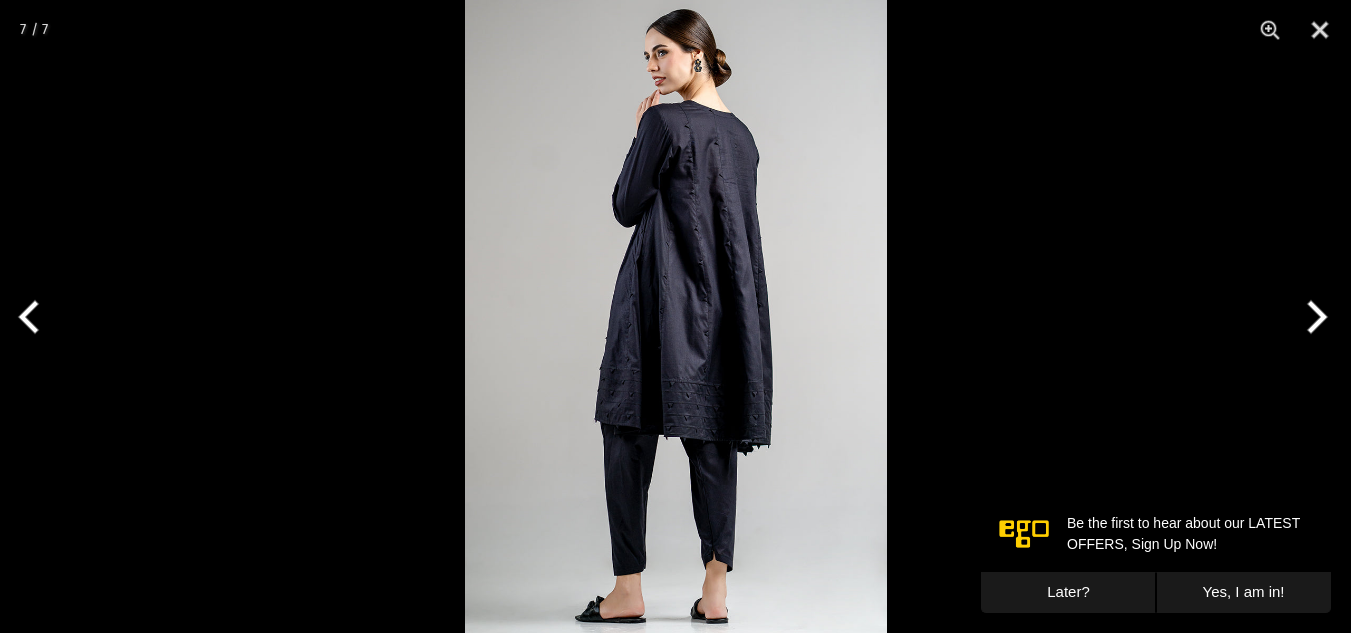 click at bounding box center (1313, 317) 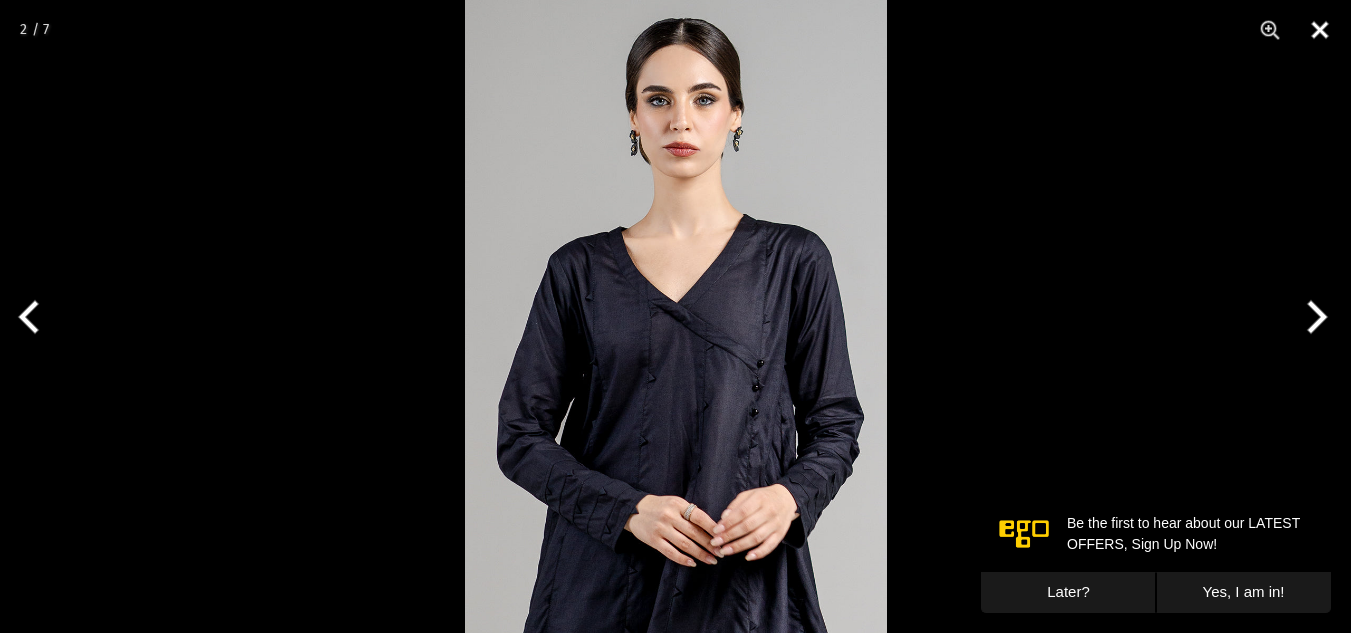 click at bounding box center [1320, 30] 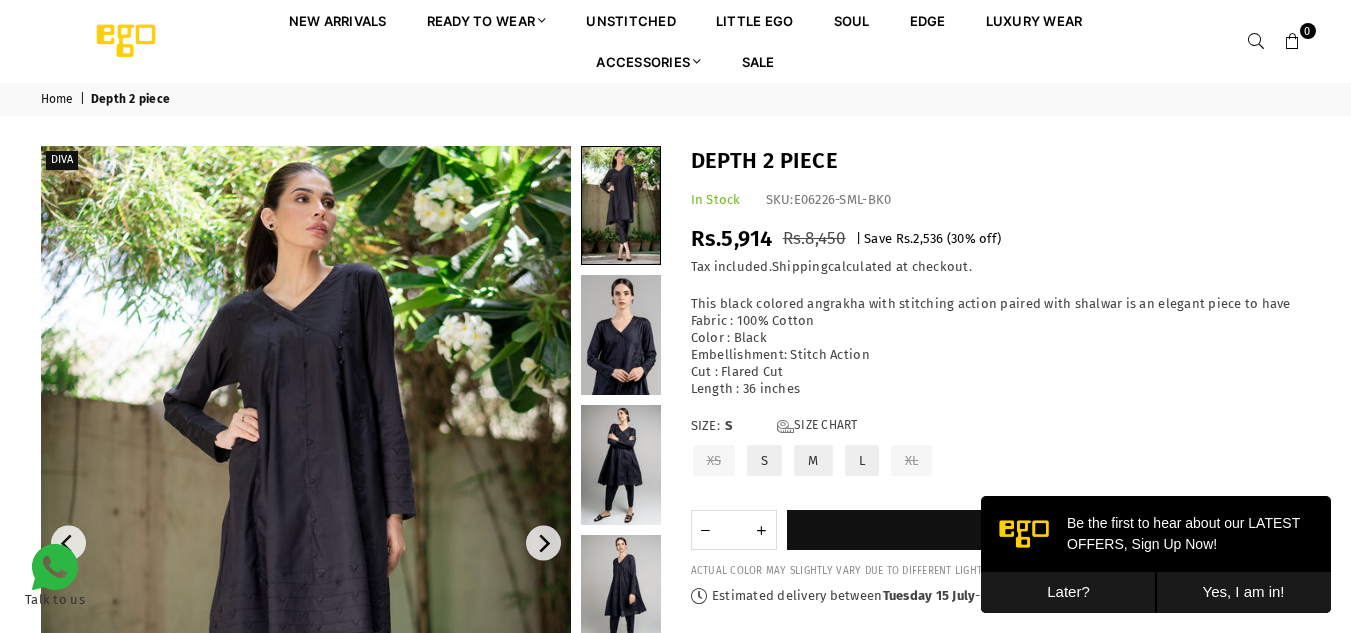 click at bounding box center [1257, 42] 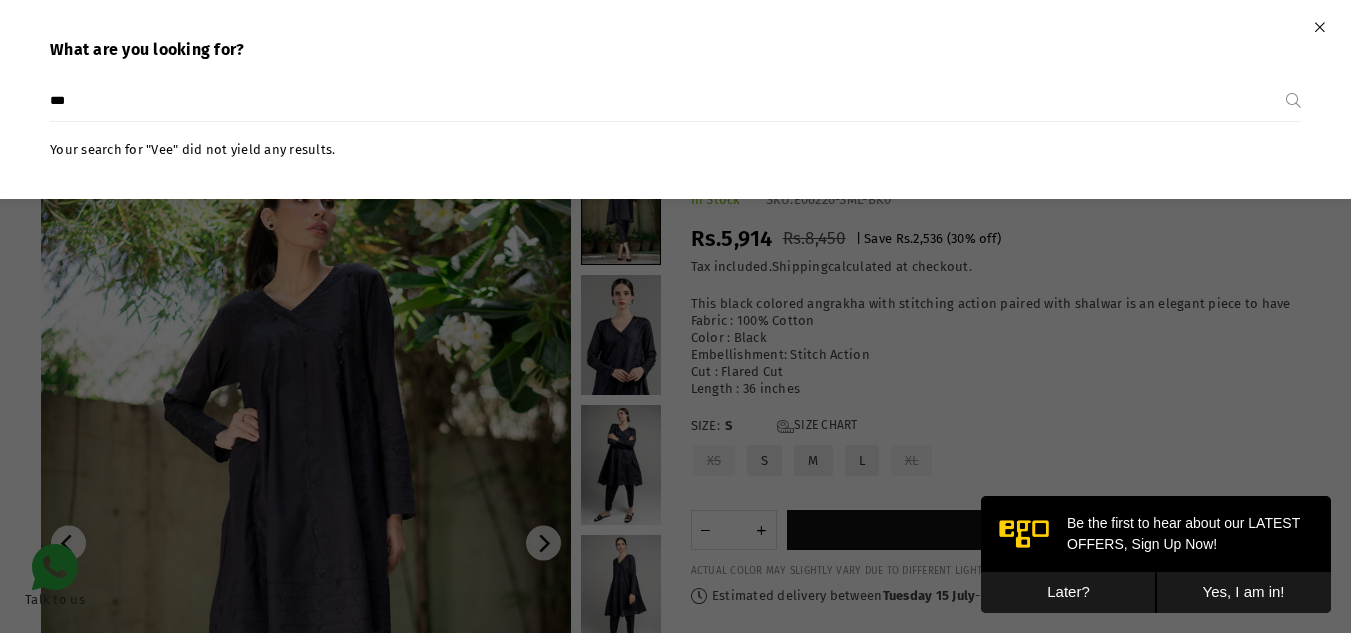 type on "***" 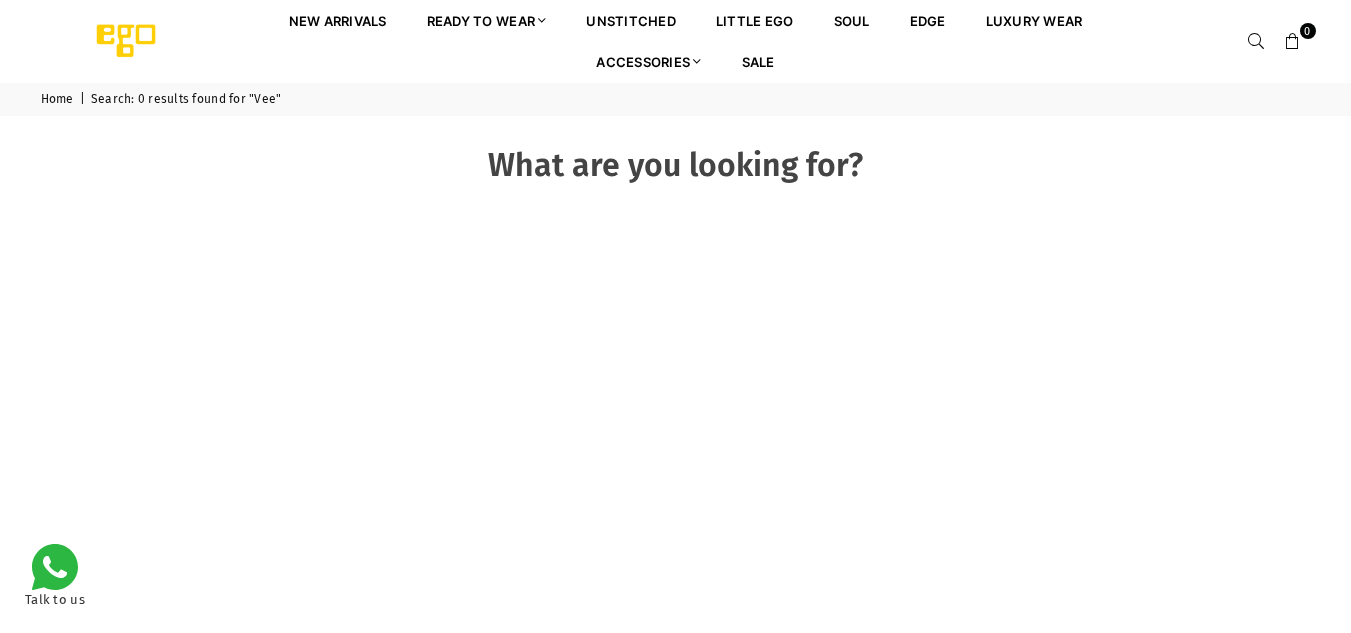 scroll, scrollTop: 0, scrollLeft: 0, axis: both 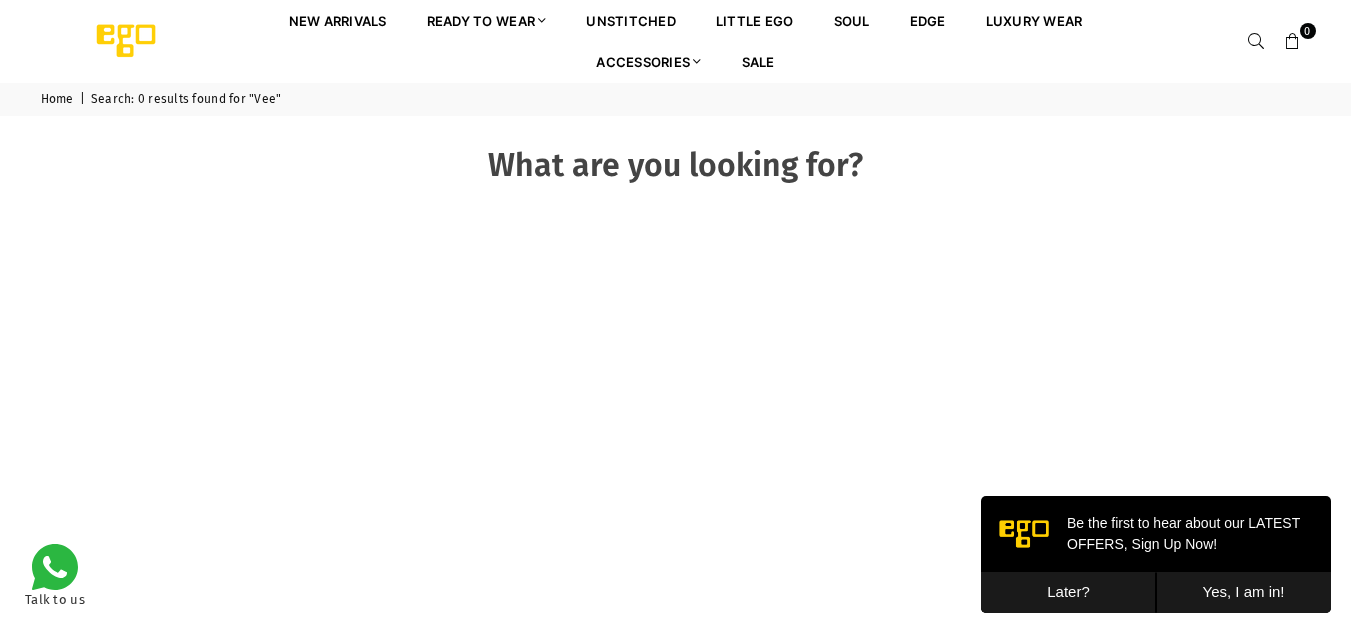 click at bounding box center [1257, 42] 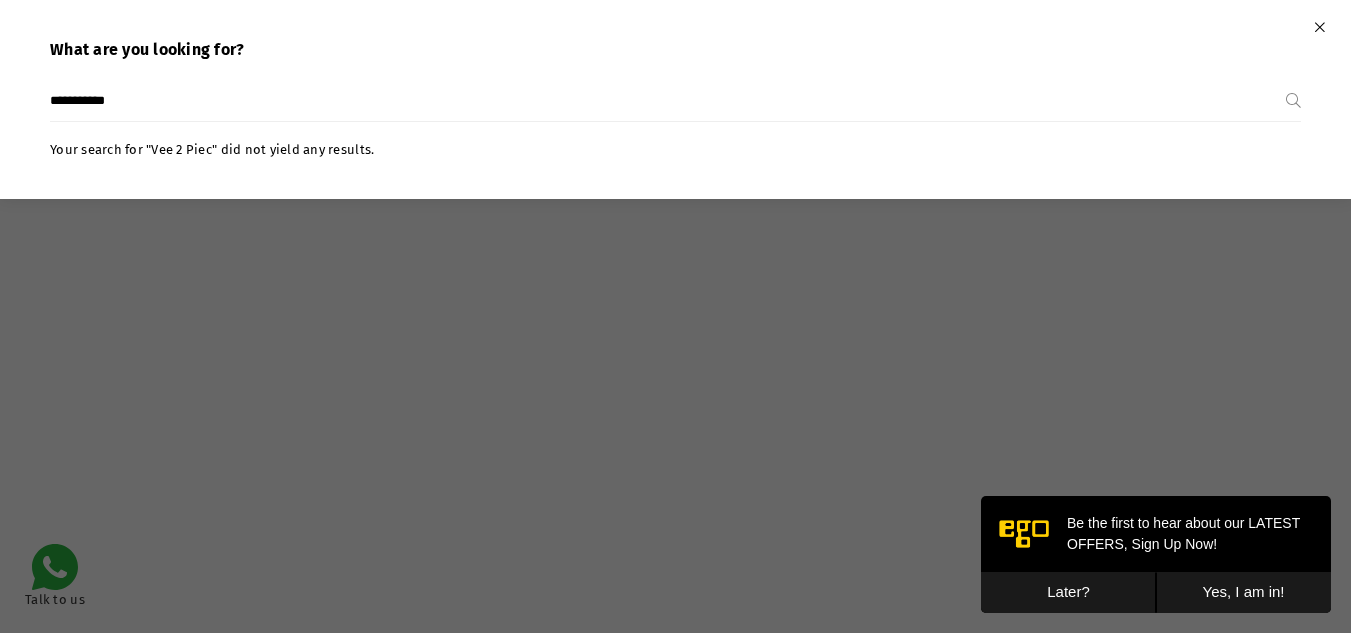 type on "**********" 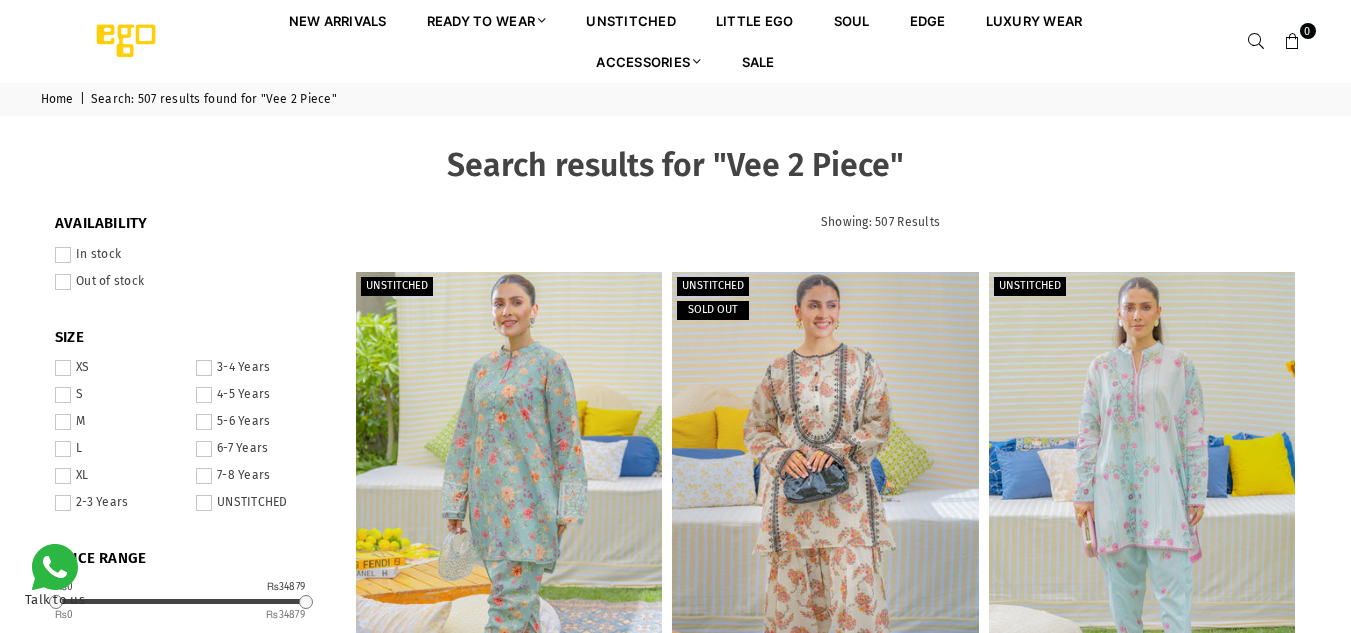 scroll, scrollTop: 0, scrollLeft: 0, axis: both 